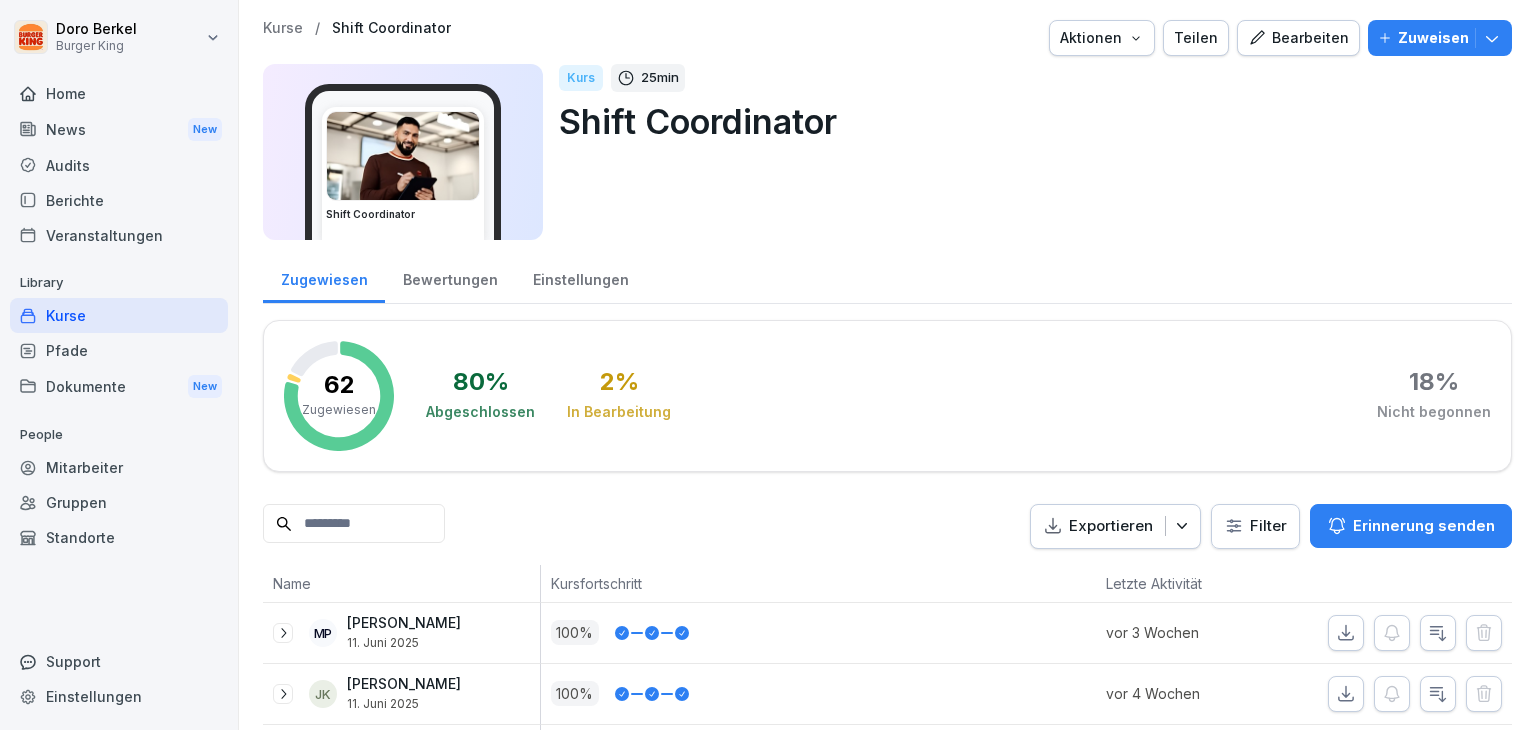 scroll, scrollTop: 0, scrollLeft: 0, axis: both 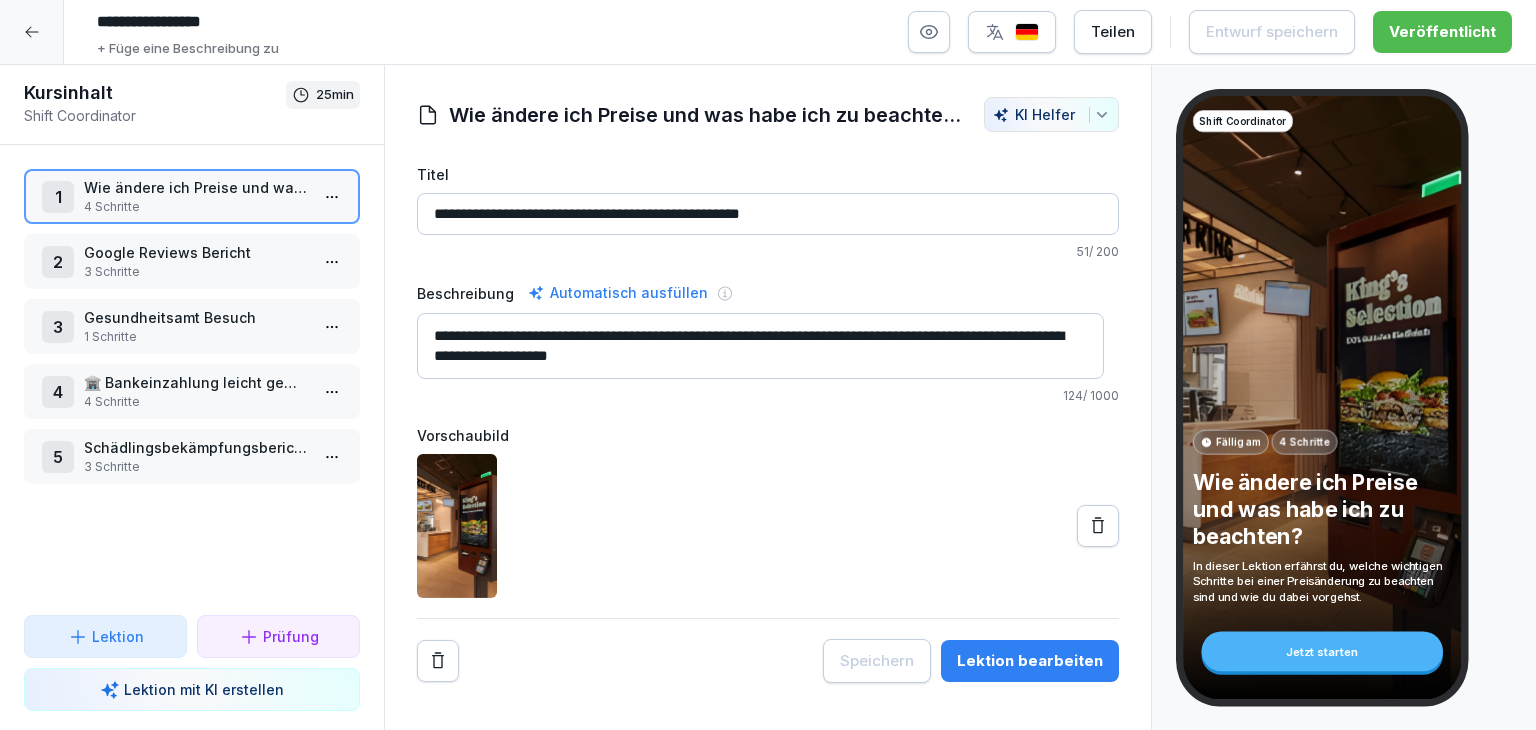 click on "🏦 Bankeinzahlung leicht gemacht" at bounding box center (196, 382) 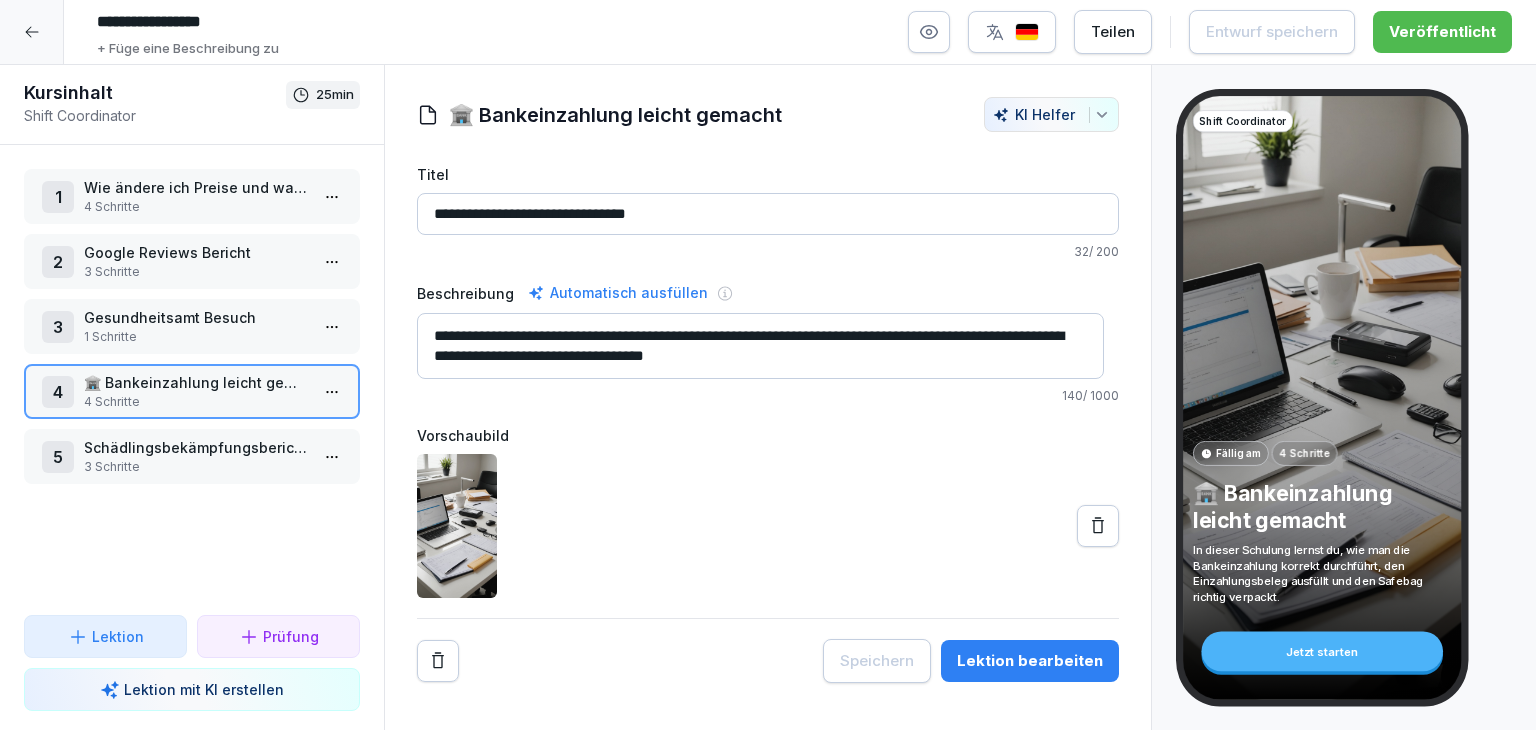 click on "Schädlingsbekämpfungsbericht in Zenput" at bounding box center (196, 447) 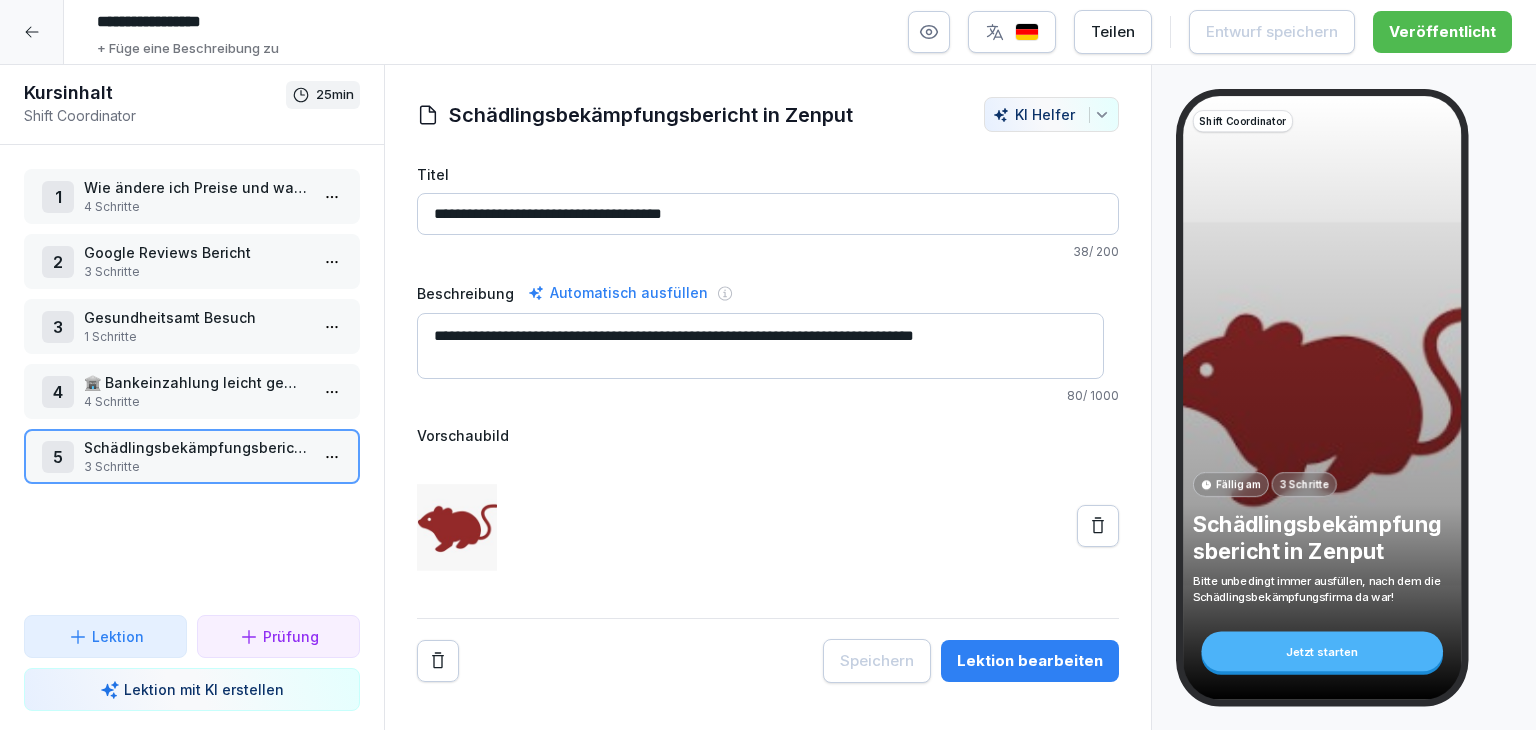click on "4 Schritte" at bounding box center [196, 402] 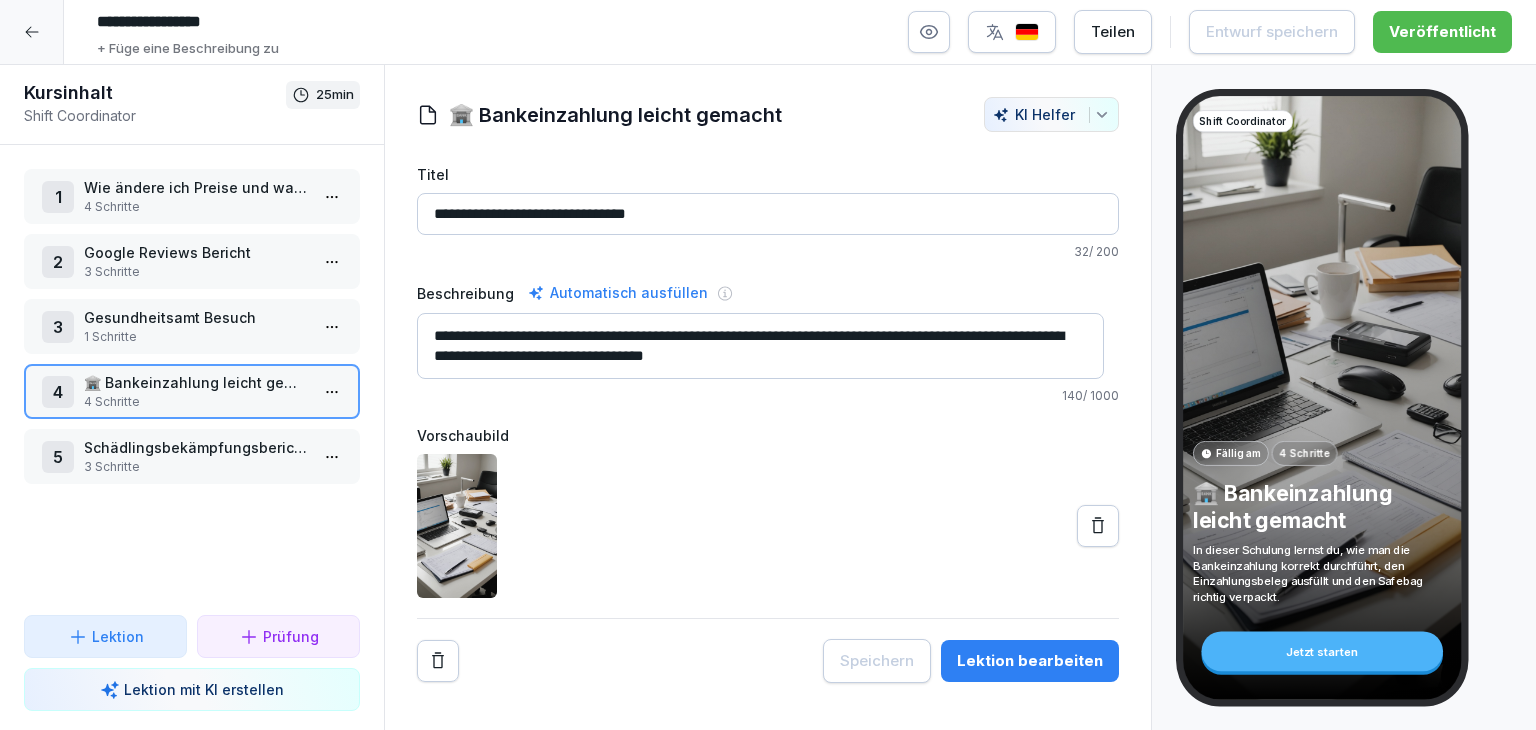 click 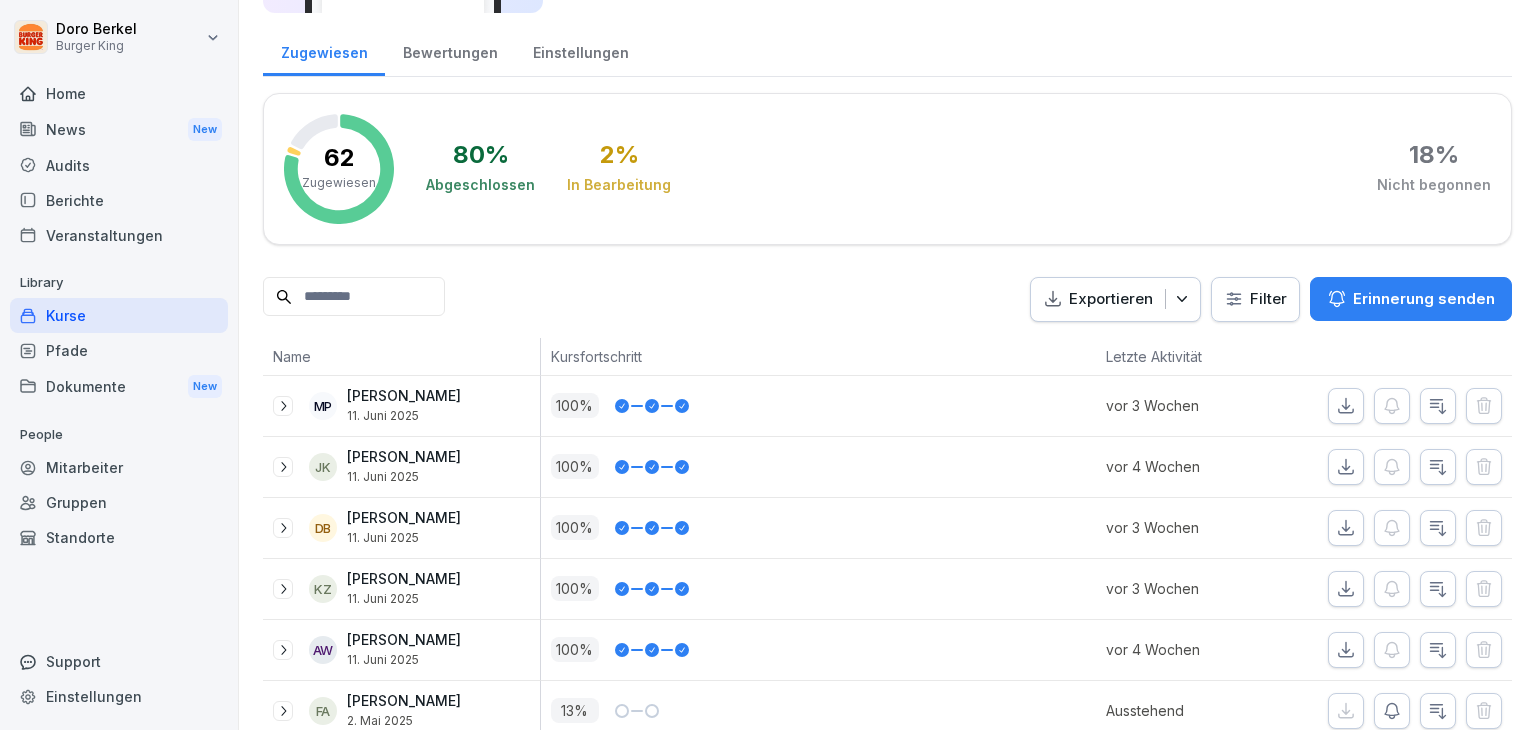 scroll, scrollTop: 200, scrollLeft: 0, axis: vertical 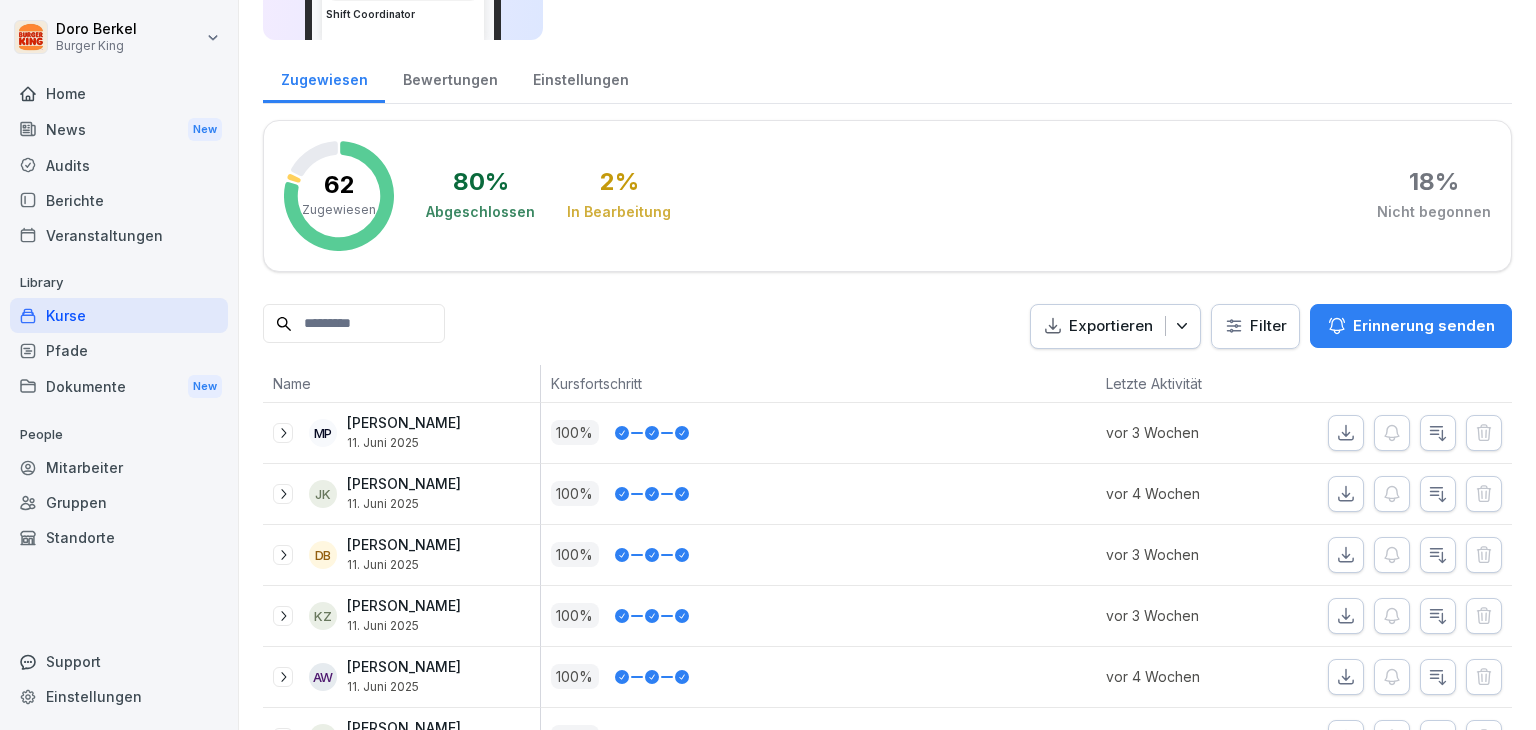 click at bounding box center [354, 323] 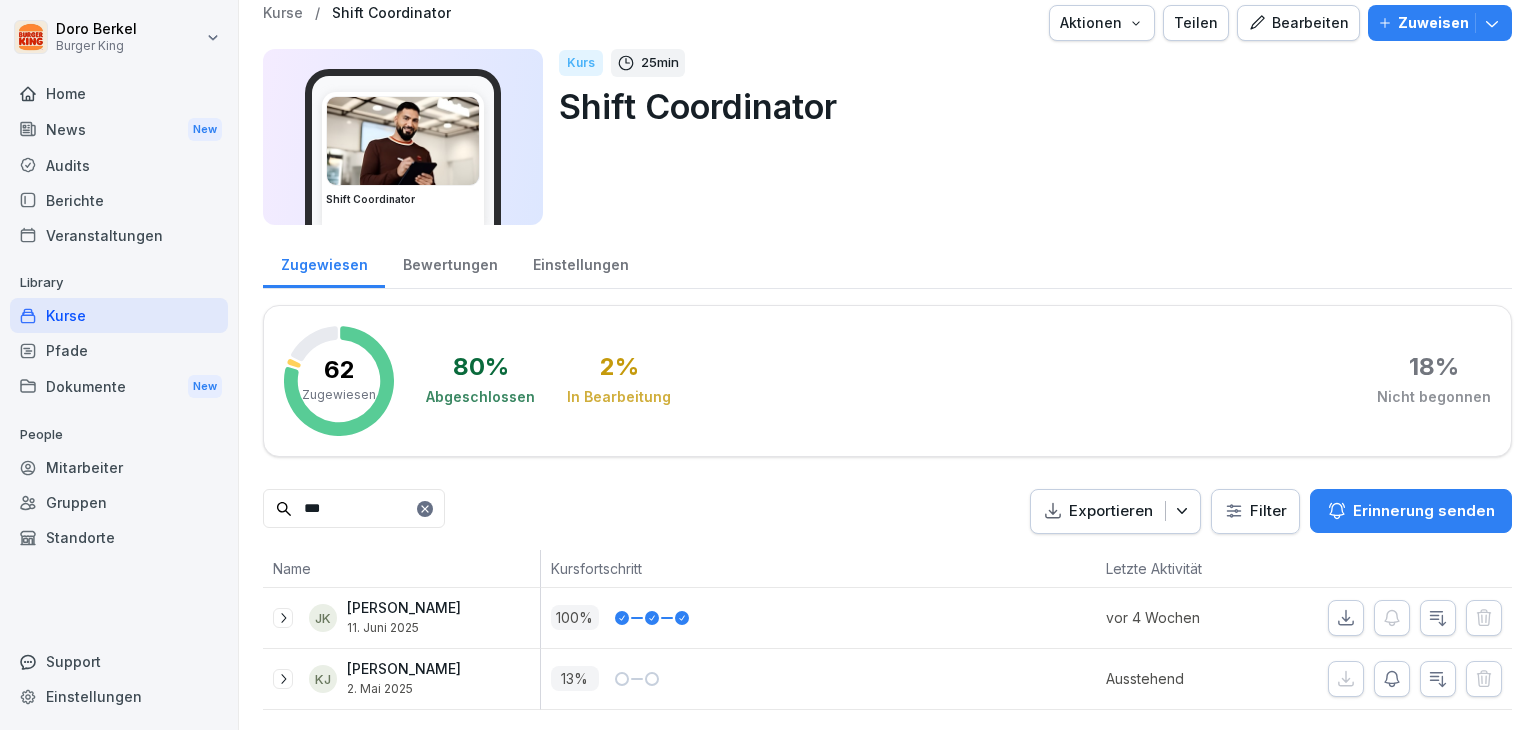 scroll, scrollTop: 42, scrollLeft: 0, axis: vertical 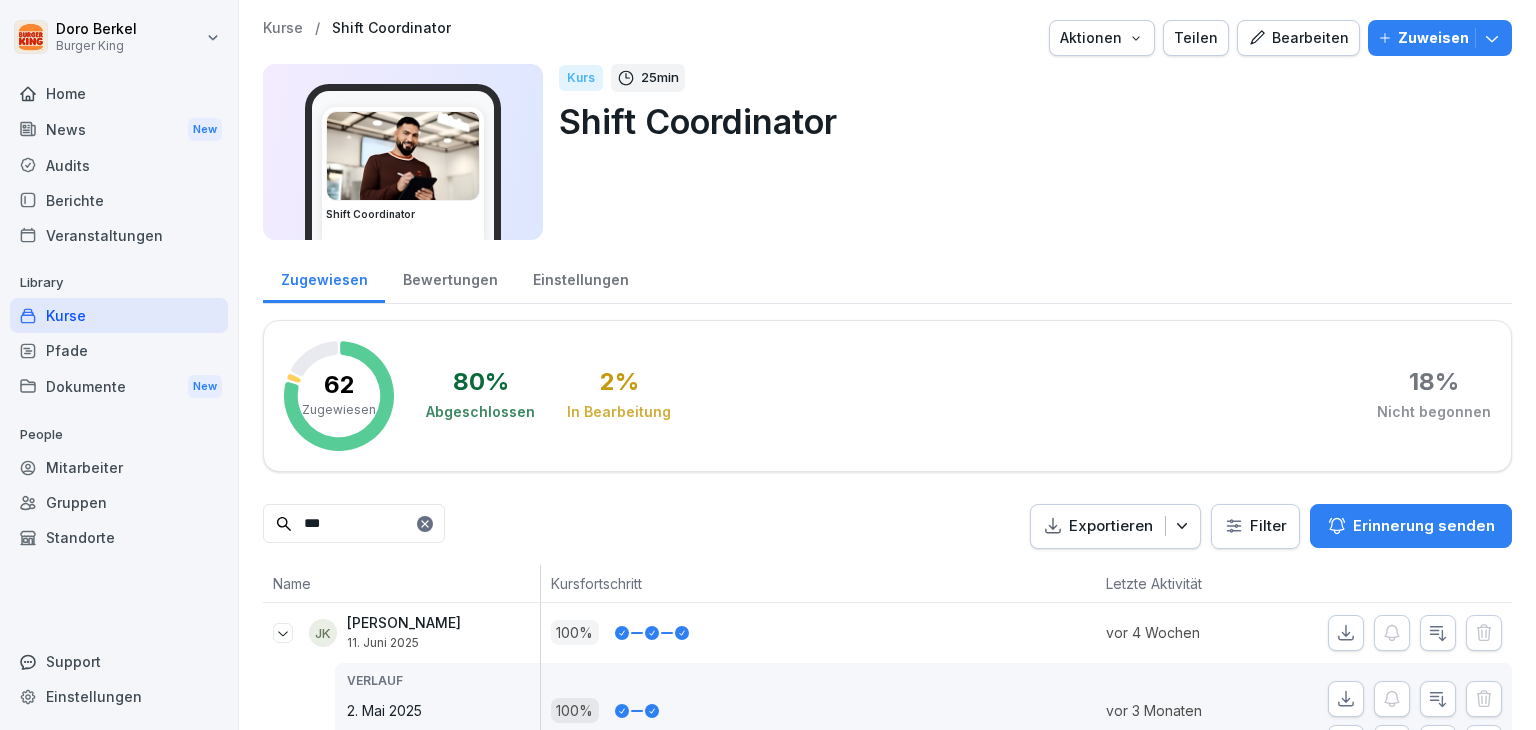 click on "Mitarbeiter" at bounding box center [119, 467] 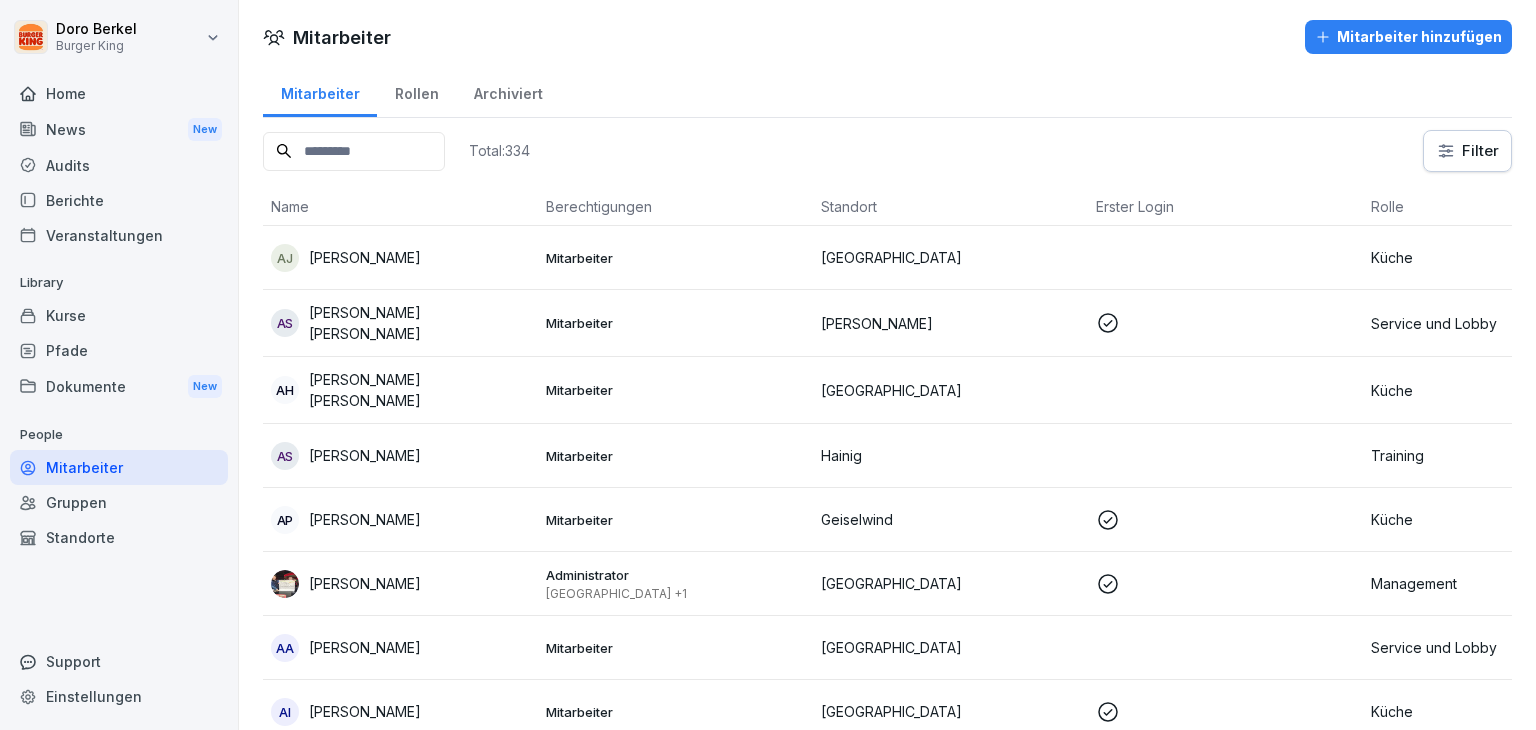 click at bounding box center (354, 151) 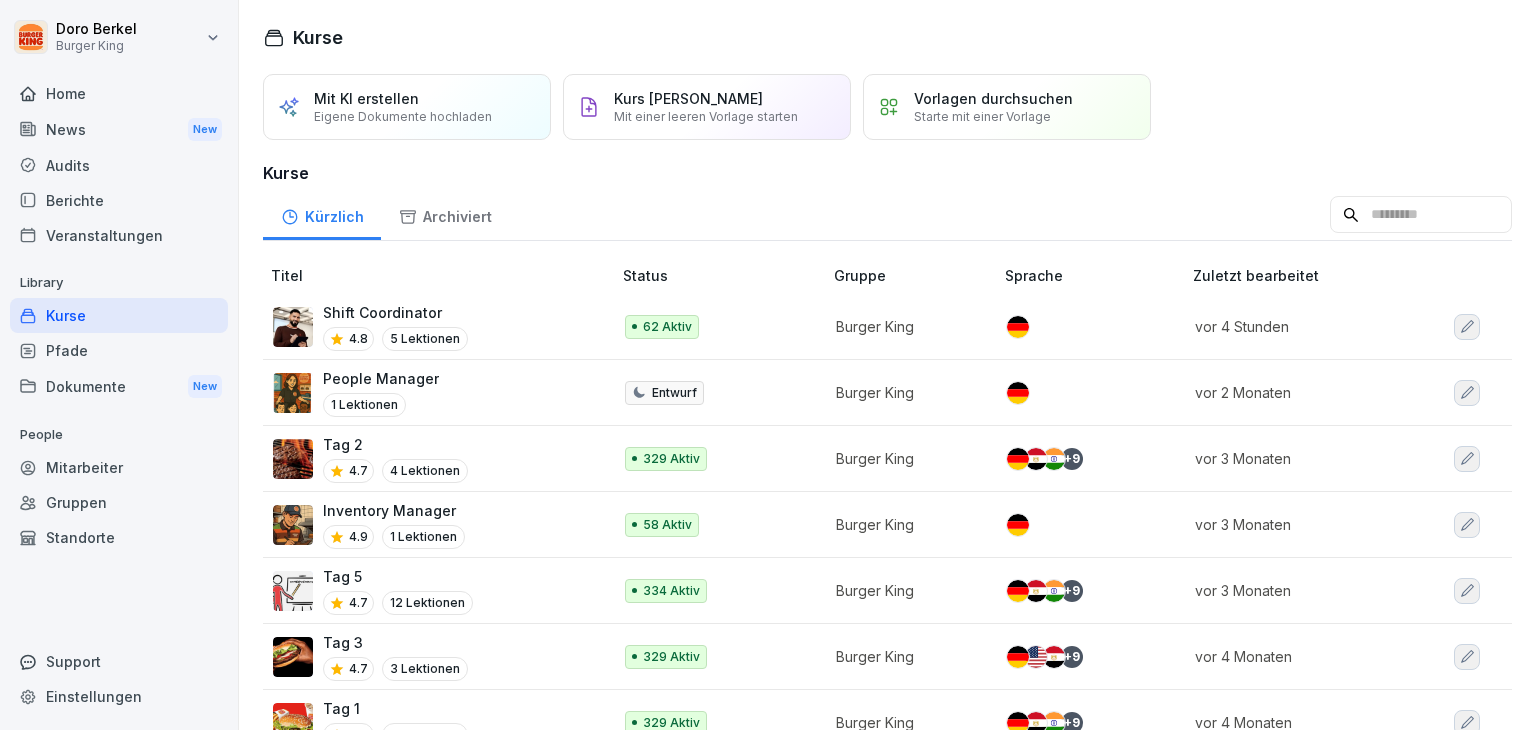 click on "Shift Coordinator" at bounding box center [395, 312] 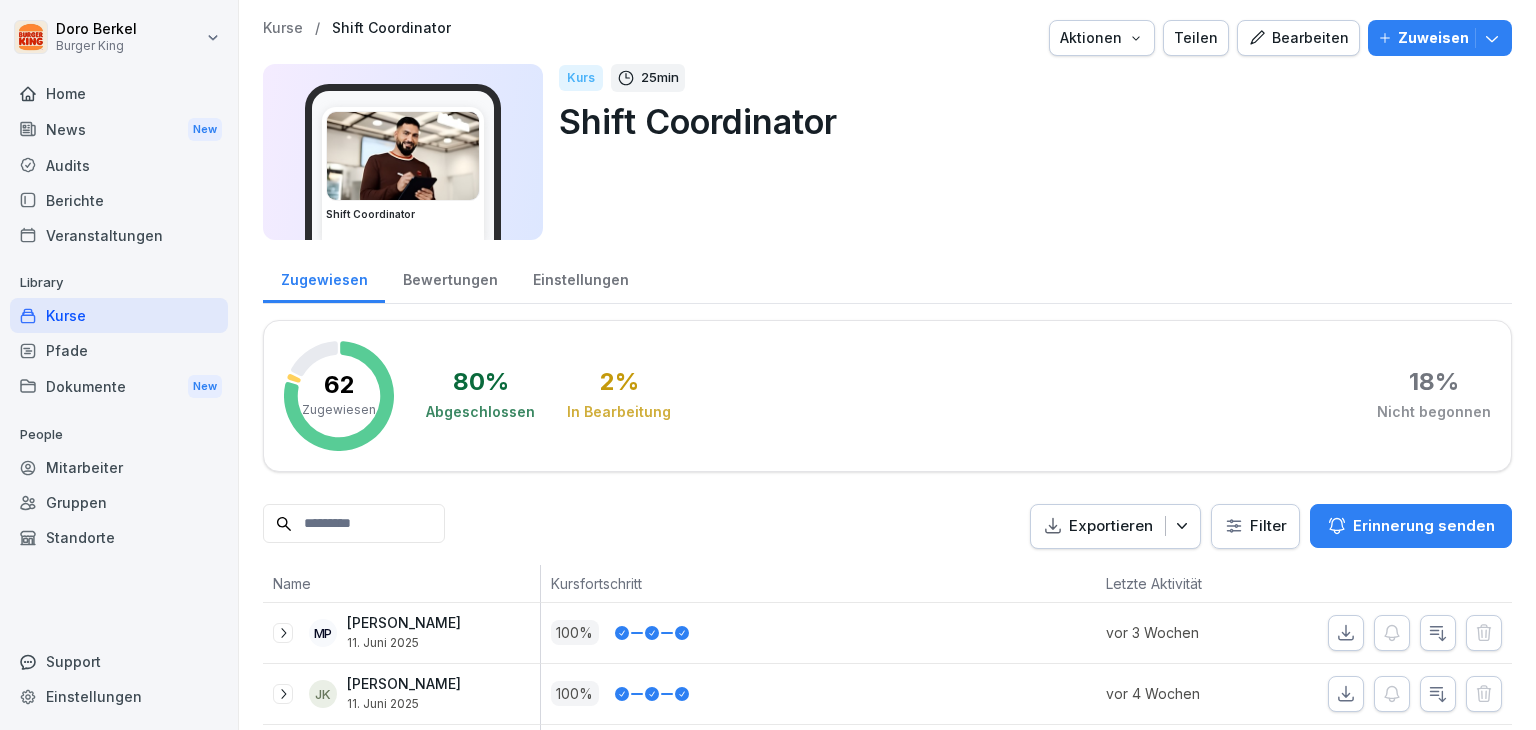 scroll, scrollTop: 0, scrollLeft: 0, axis: both 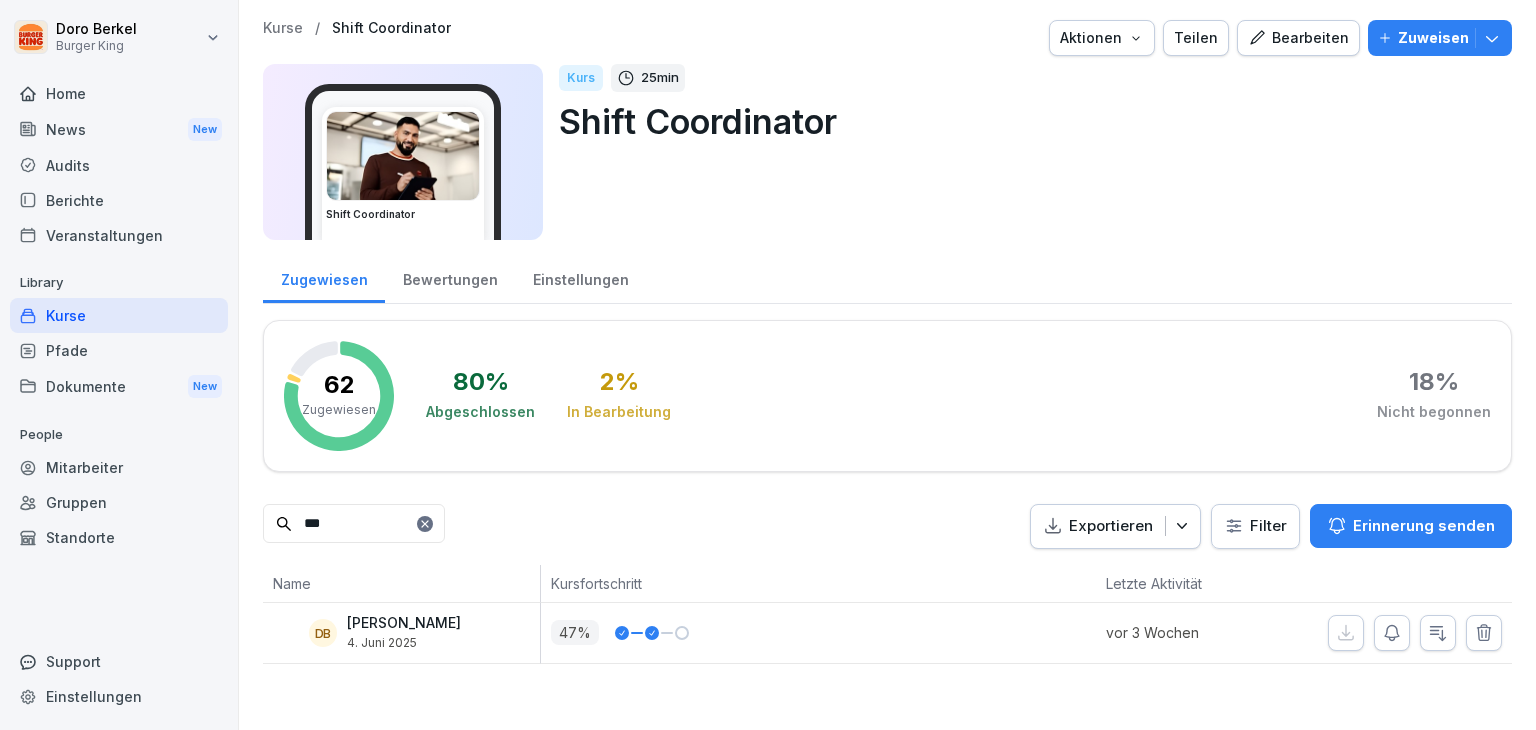 type on "***" 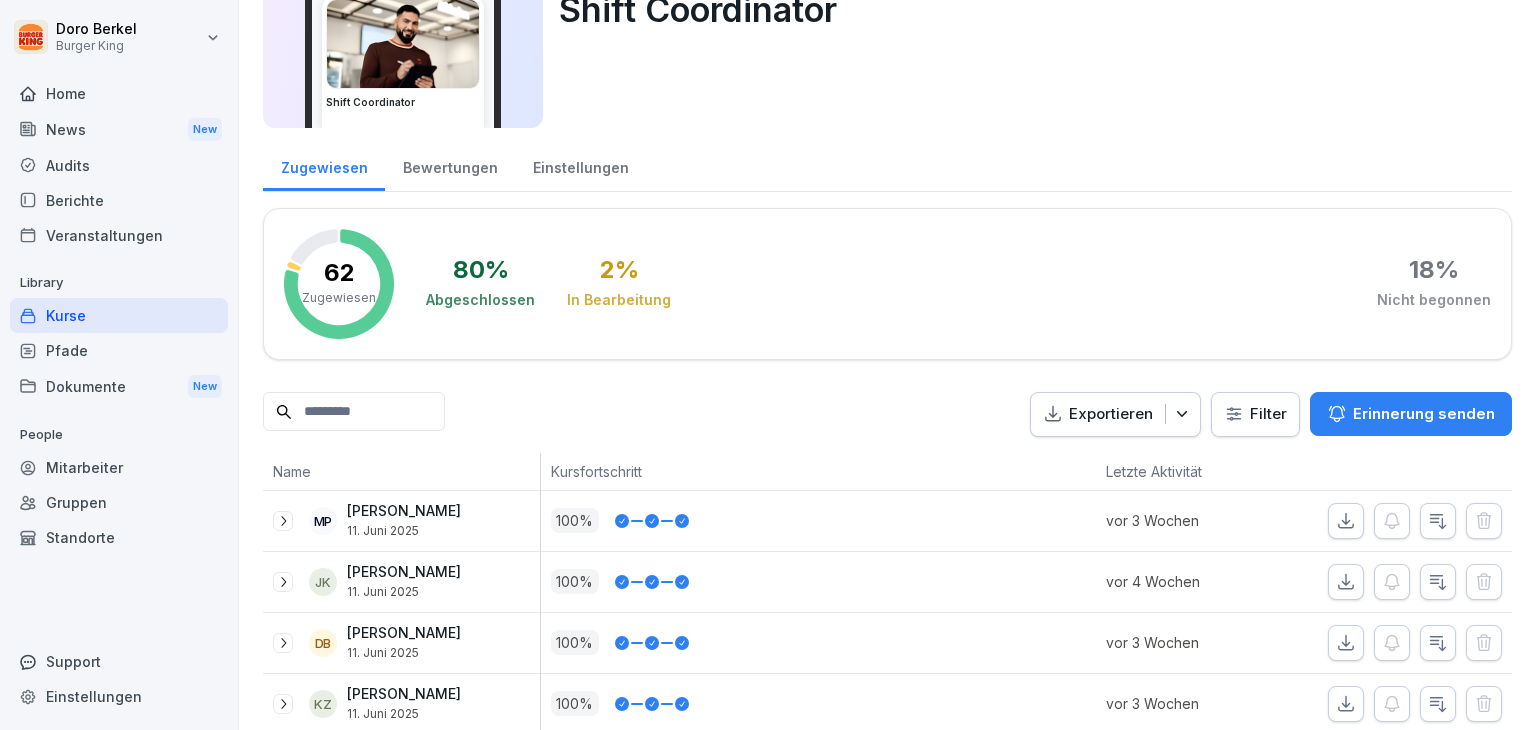 scroll, scrollTop: 0, scrollLeft: 0, axis: both 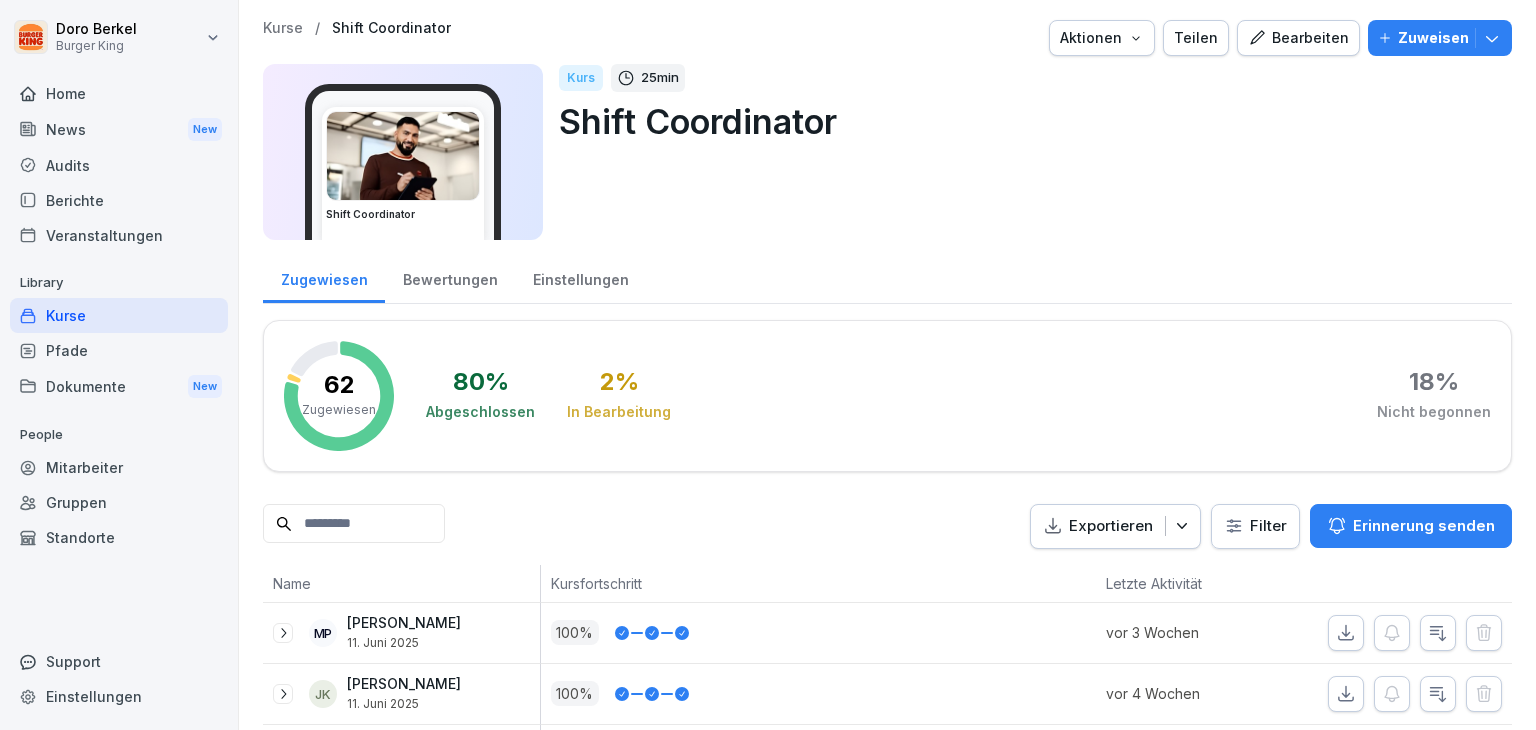 click 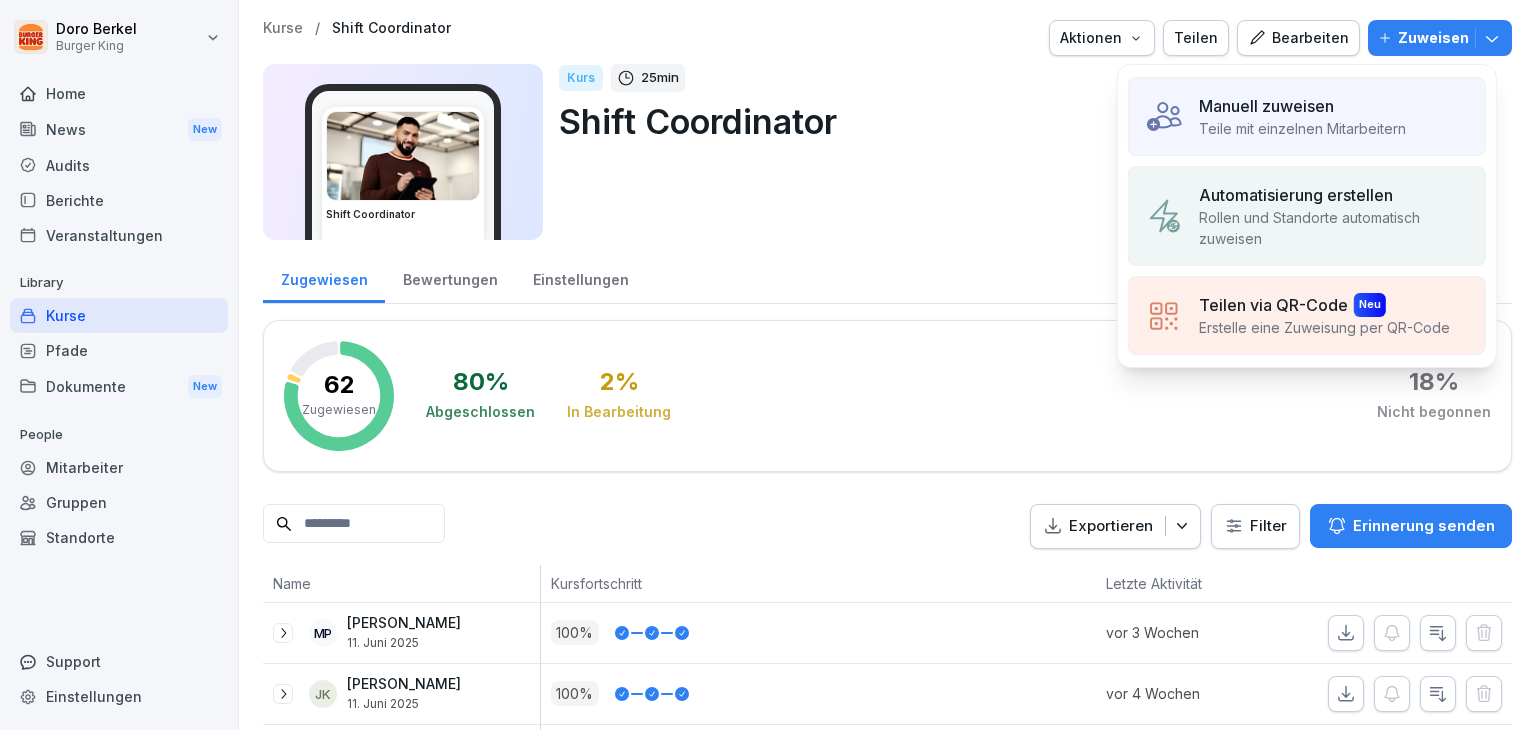 click on "Rollen und Standorte automatisch zuweisen" at bounding box center [1334, 228] 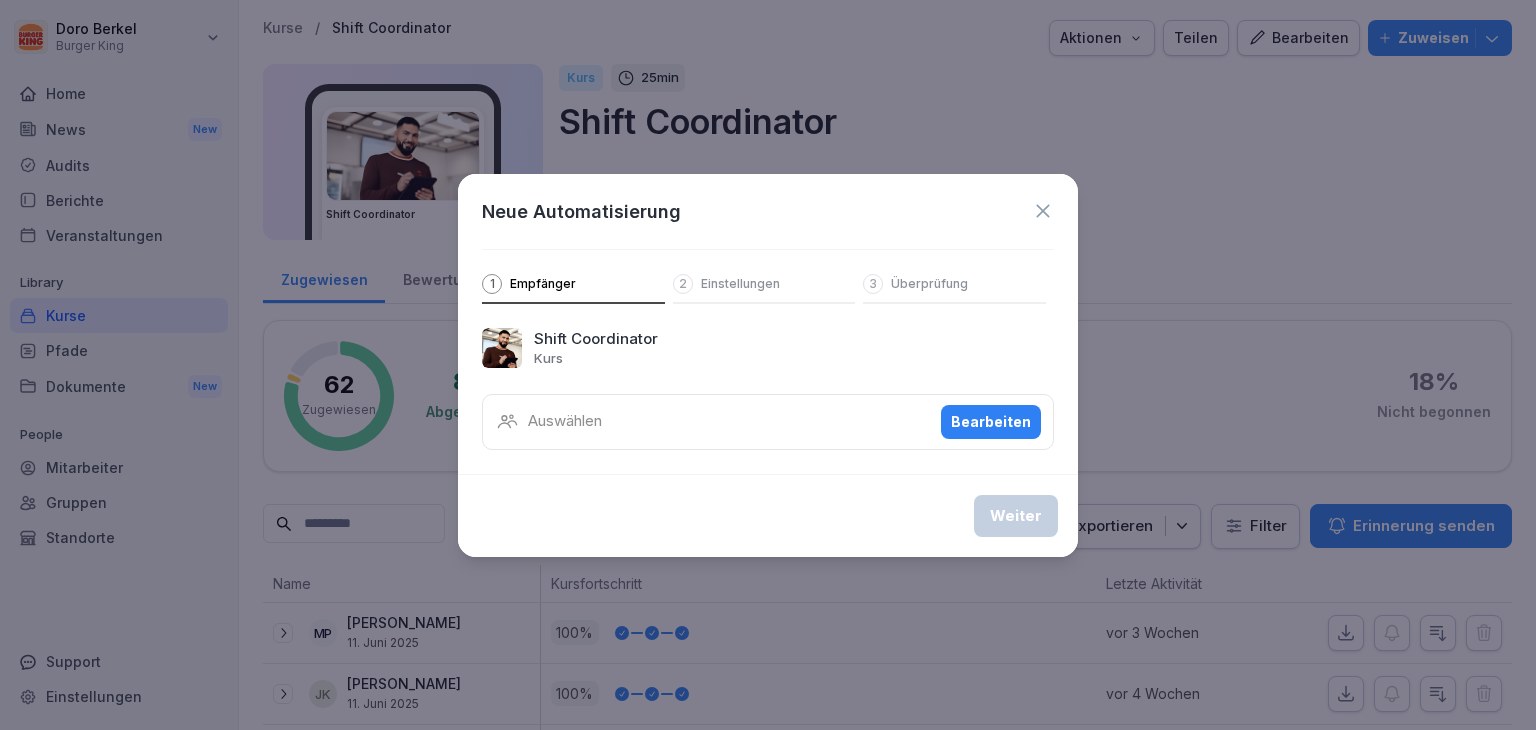click on "Einstellungen" at bounding box center (740, 284) 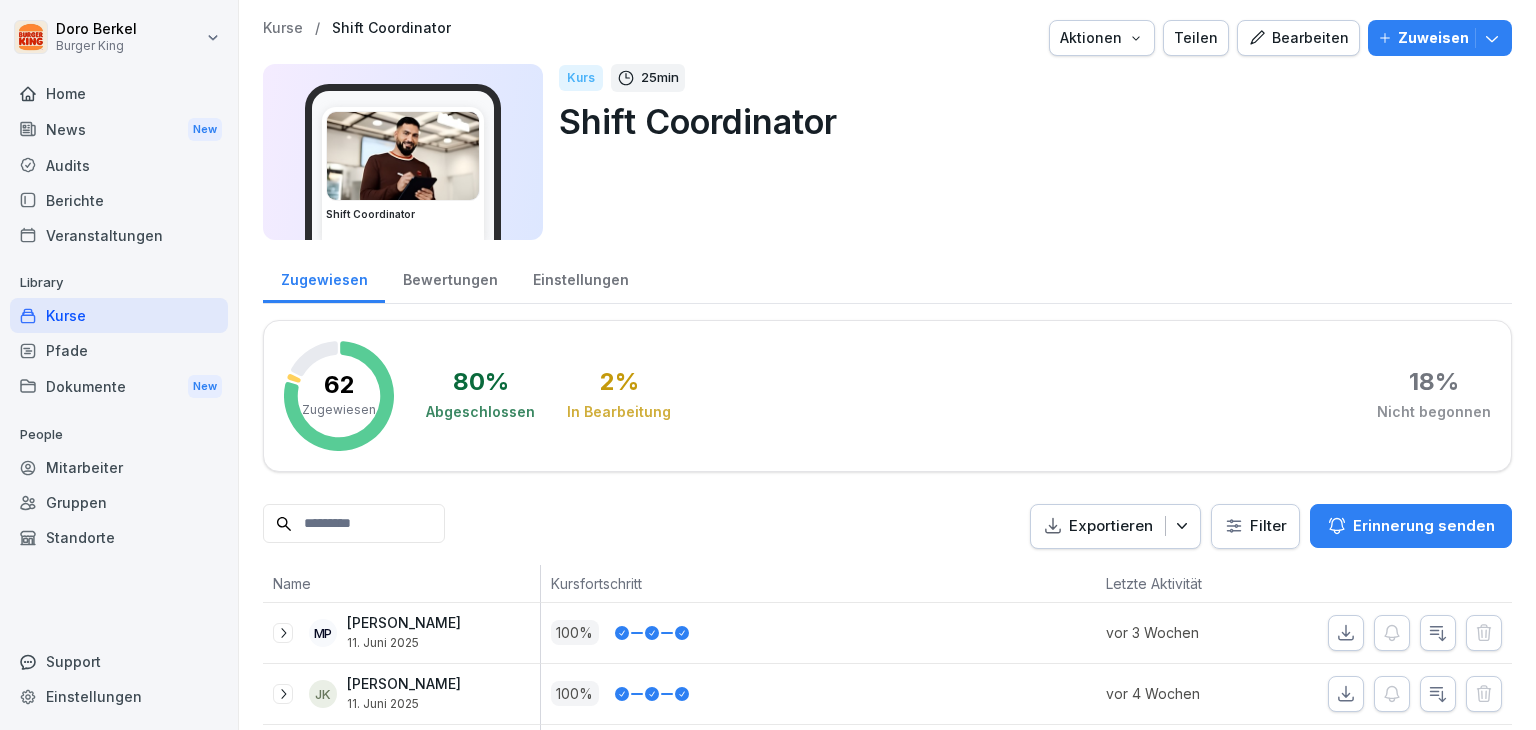 click on "Aktionen" at bounding box center [1102, 38] 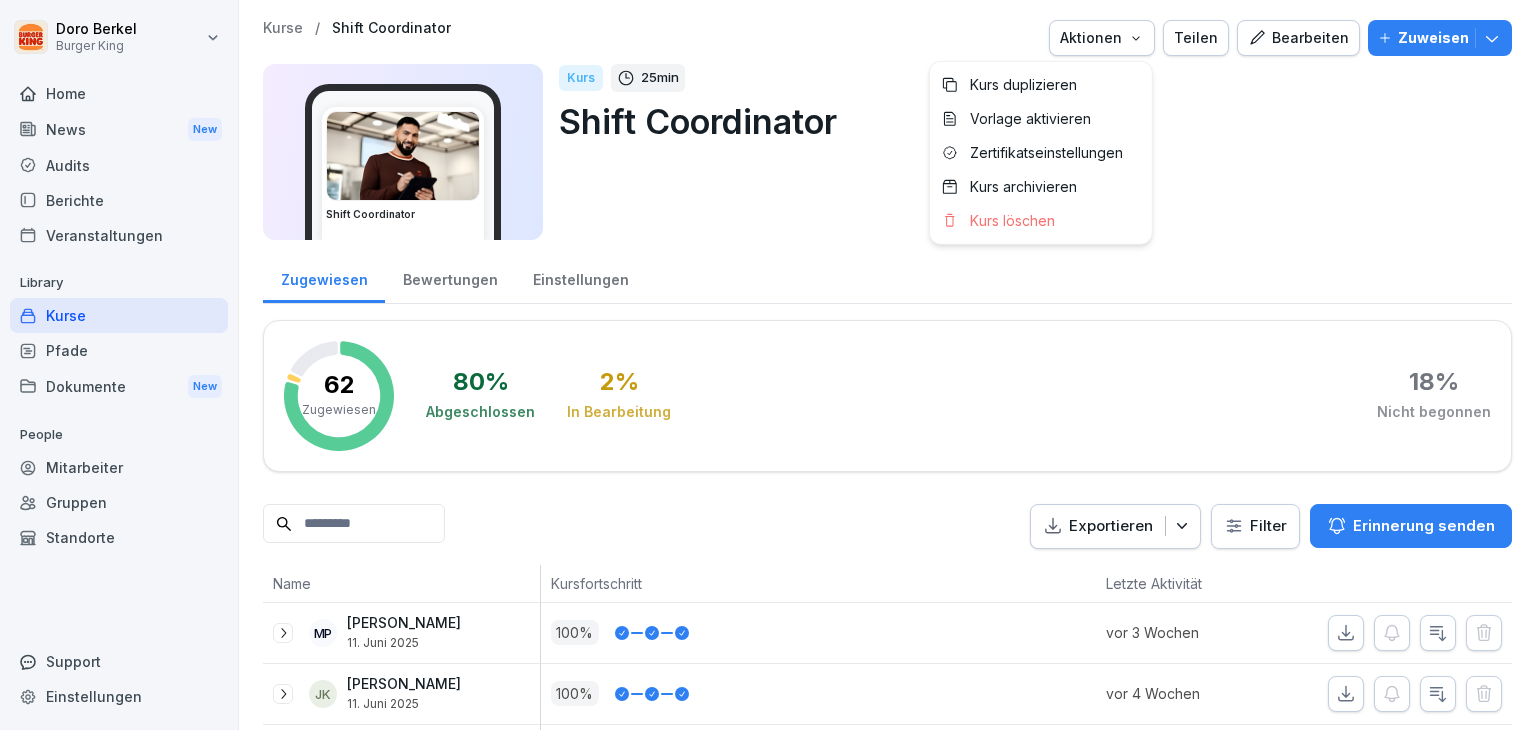 click on "Doro   Berkel Burger King Home News New Audits Berichte Veranstaltungen Library Kurse Pfade Dokumente New People Mitarbeiter Gruppen Standorte Support Einstellungen Kurse / Shift Coordinator Aktionen   Teilen Bearbeiten Zuweisen Shift Coordinator Kurs 25  min Shift Coordinator Zugewiesen Bewertungen Einstellungen 62 Zugewiesen 80 % Abgeschlossen 2 % In Bearbeitung 18 % Nicht begonnen Exportieren Filter Erinnerung senden Name Kursfortschritt Letzte Aktivität MP Markus Pecher 11. Juni 2025 100 % vor 3 Wochen JK Jannin Kuczera 11. Juni 2025 100 % vor 4 Wochen DB Dirk Benning 11. Juni 2025 100 % vor 3 Wochen KZ Kristin Zauner 11. Juni 2025 100 % vor 3 Wochen AW Alexander Werbizki 11. Juni 2025 100 % vor 4 Wochen FA Farhad Atai 2. Mai 2025 13 % Ausstehend AB Albert Bortun 11. Juni 2025 100 % vor 5 Tagen RK Renate Kosch 2. Mai 2025 7 % Ausstehend LM Lucian-Florin Micu 2. Mai 2025 13 % Ausstehend MP Marija Pandiloska 11. Juni 2025 100 % vor 3 Wochen Robert Rohrich 11. Juni 2025 100 % vor 3 Wochen SH Saskia Hallmann" at bounding box center (768, 365) 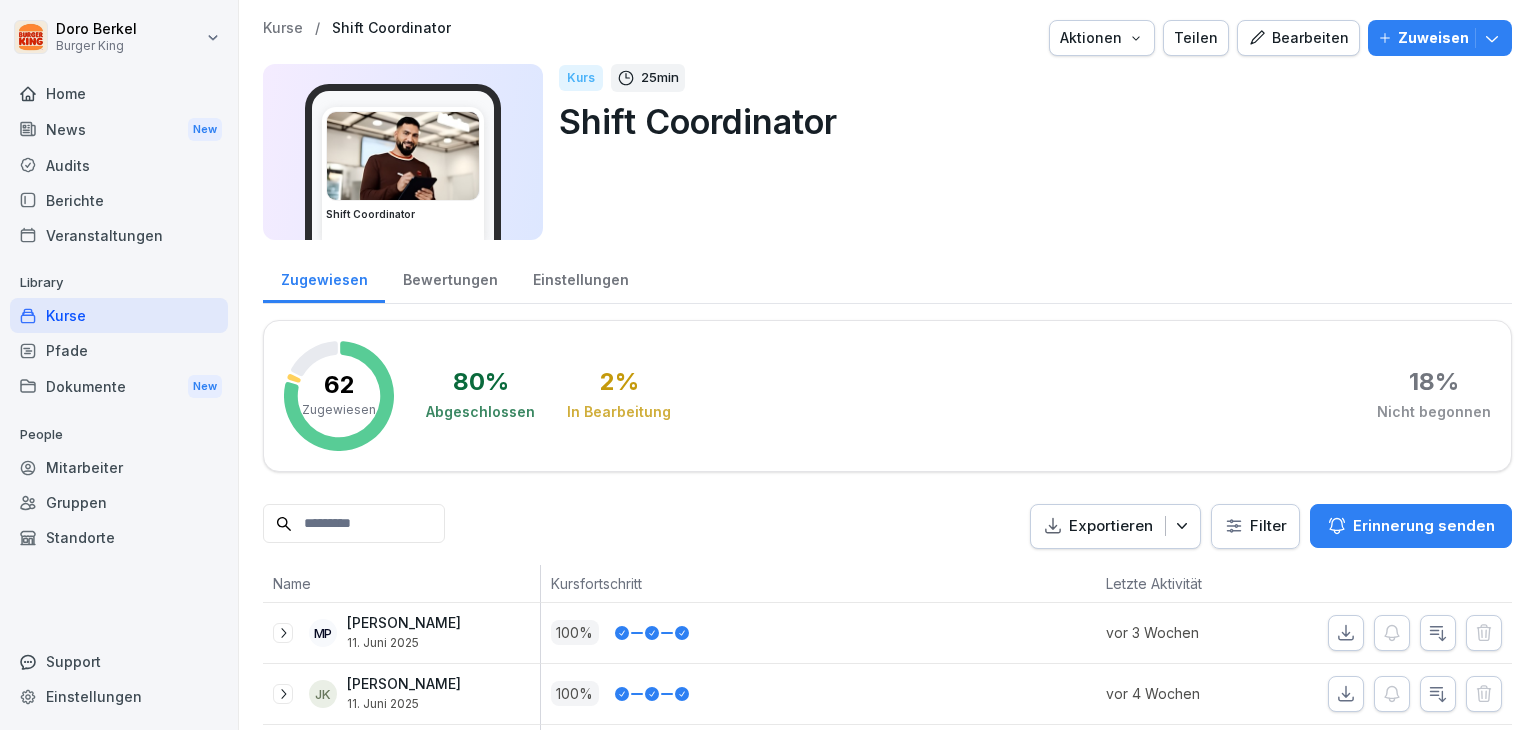 click 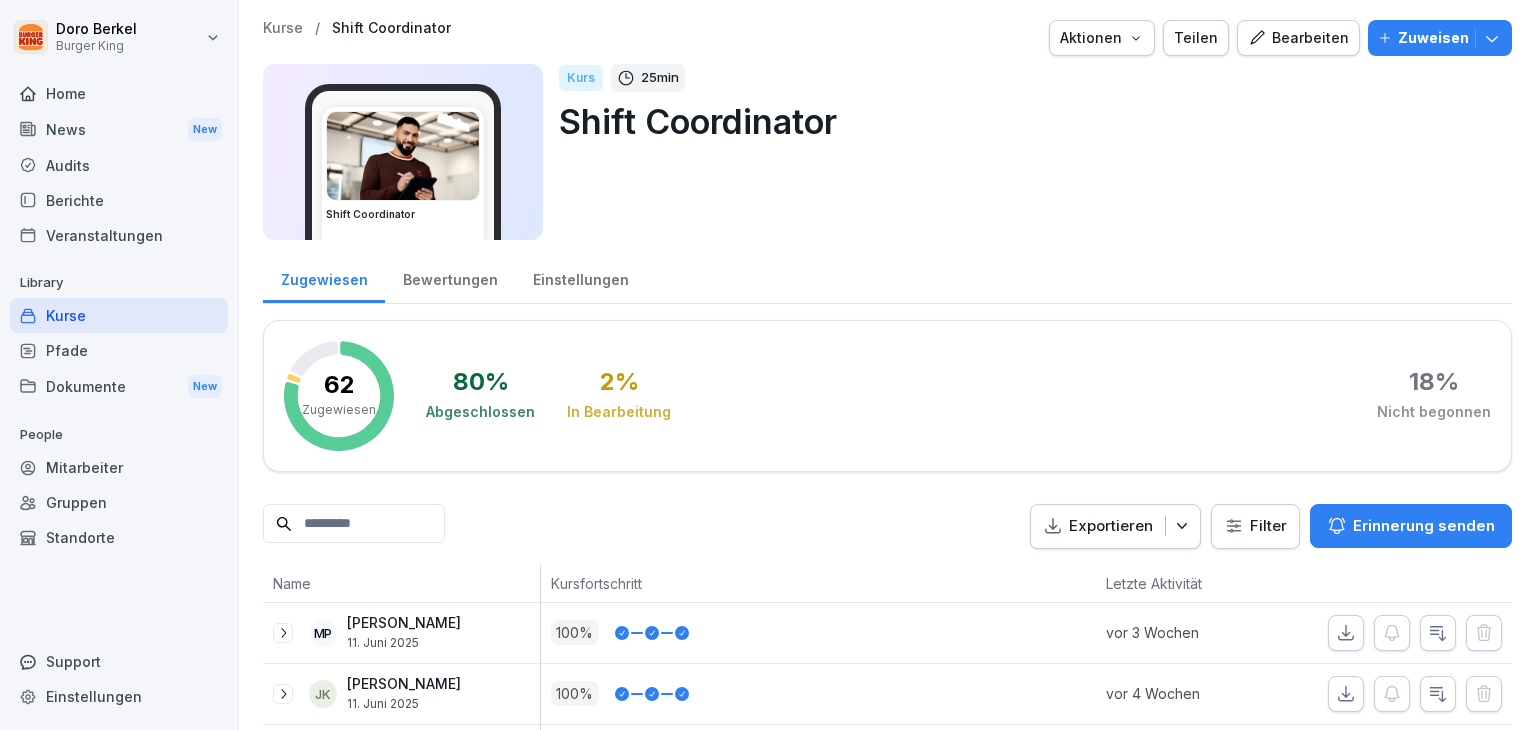 click on "Zugewiesen Bewertungen Einstellungen 62 Zugewiesen 80 % Abgeschlossen 2 % In Bearbeitung 18 % Nicht begonnen Exportieren Filter Erinnerung senden Name Kursfortschritt Letzte Aktivität MP Markus Pecher 11. Juni 2025 100 % vor 3 Wochen JK Jannin Kuczera 11. Juni 2025 100 % vor 4 Wochen DB Dirk Benning 11. Juni 2025 100 % vor 3 Wochen KZ Kristin Zauner 11. Juni 2025 100 % vor 3 Wochen AW Alexander Werbizki 11. Juni 2025 100 % vor 4 Wochen FA Farhad Atai 2. Mai 2025 13 % Ausstehend AB Albert Bortun 11. Juni 2025 100 % vor 5 Tagen RK Renate Kosch 2. Mai 2025 7 % Ausstehend LM Lucian-Florin Micu 2. Mai 2025 13 % Ausstehend MP Marija Pandiloska 11. Juni 2025 100 % vor 3 Wochen Robert Rohrich 11. Juni 2025 100 % vor 3 Wochen SH Saskia Hallmann 2. Mai 2025 100 % vor 3 Wochen AF Angela Filipovska 11. Juni 2025 100 % vor 3 Wochen MM Miodrag  Menjuk 2. Mai 2025 100 % vor 3 Wochen MJ Michael Jakubowski 11. Juni 2025 47 % Ausstehend AS Andreas Salmen 11. Juni 2025 100 % vor 3 Wochen YB Yassir-Abdelkouddous Baiz 13 % YB 47" at bounding box center [887, 2318] 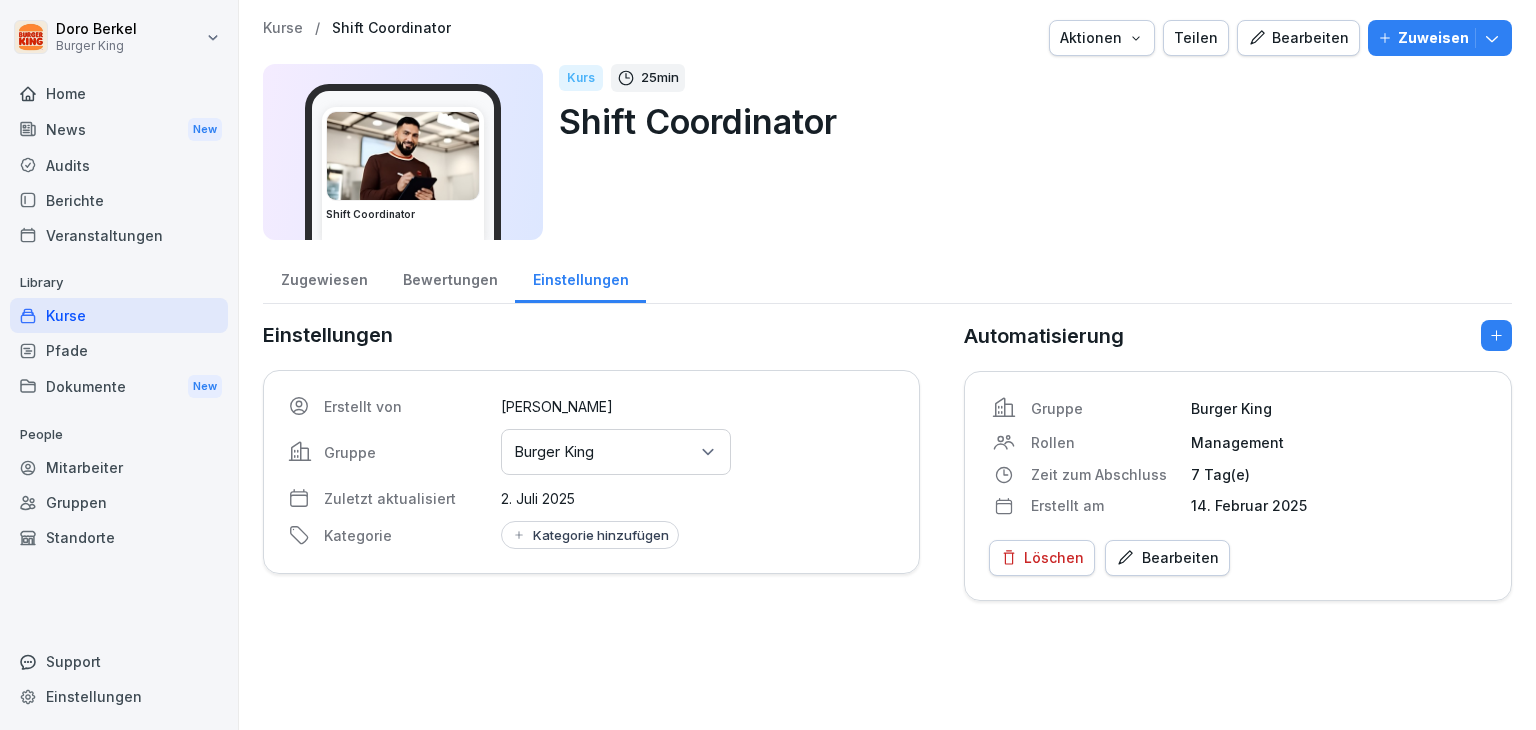click on "Gruppe Burger King Rollen Management Zeit zum Abschluss 7 Tag(e) Erstellt am 14. Februar 2025" at bounding box center [1238, 456] 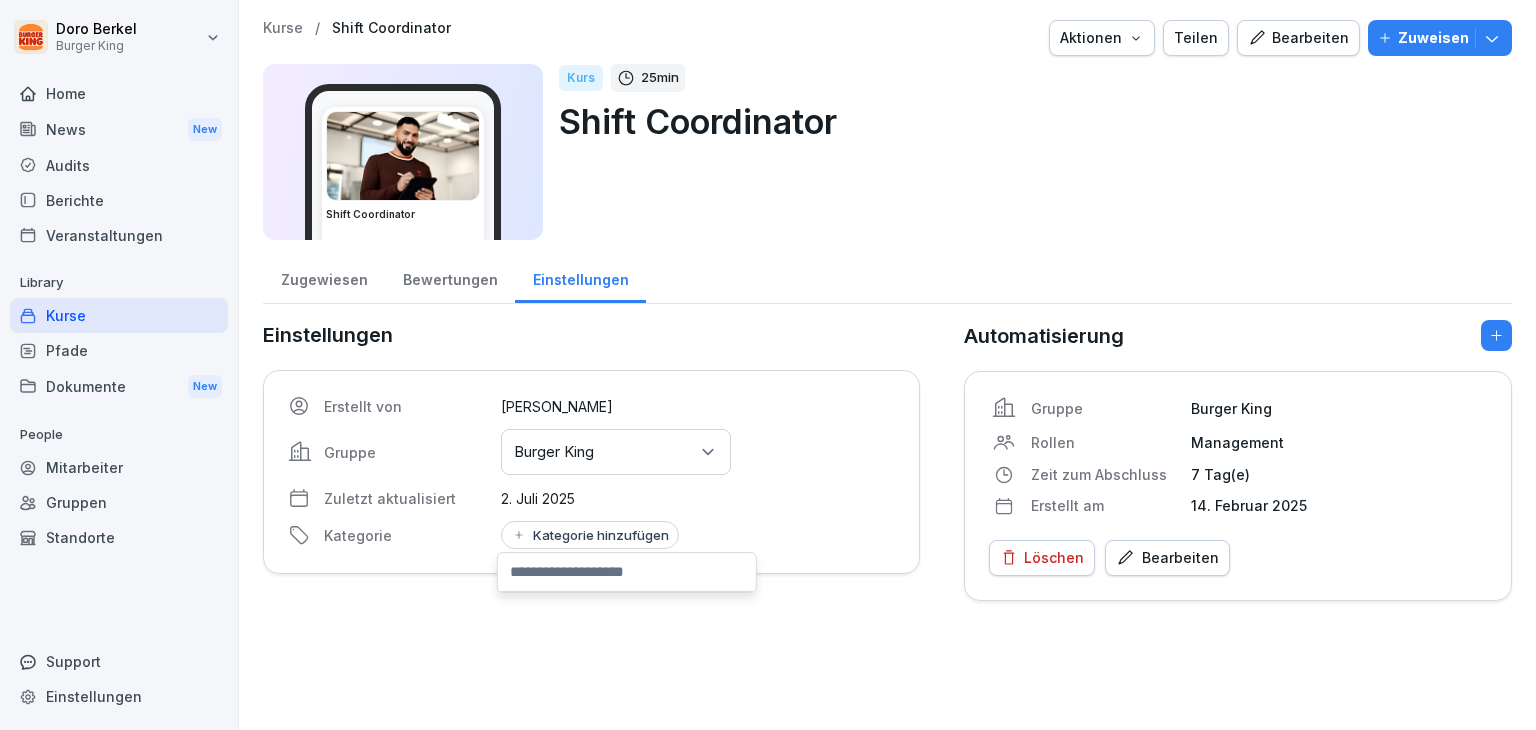 click on "Kategorie hinzufügen" at bounding box center (590, 535) 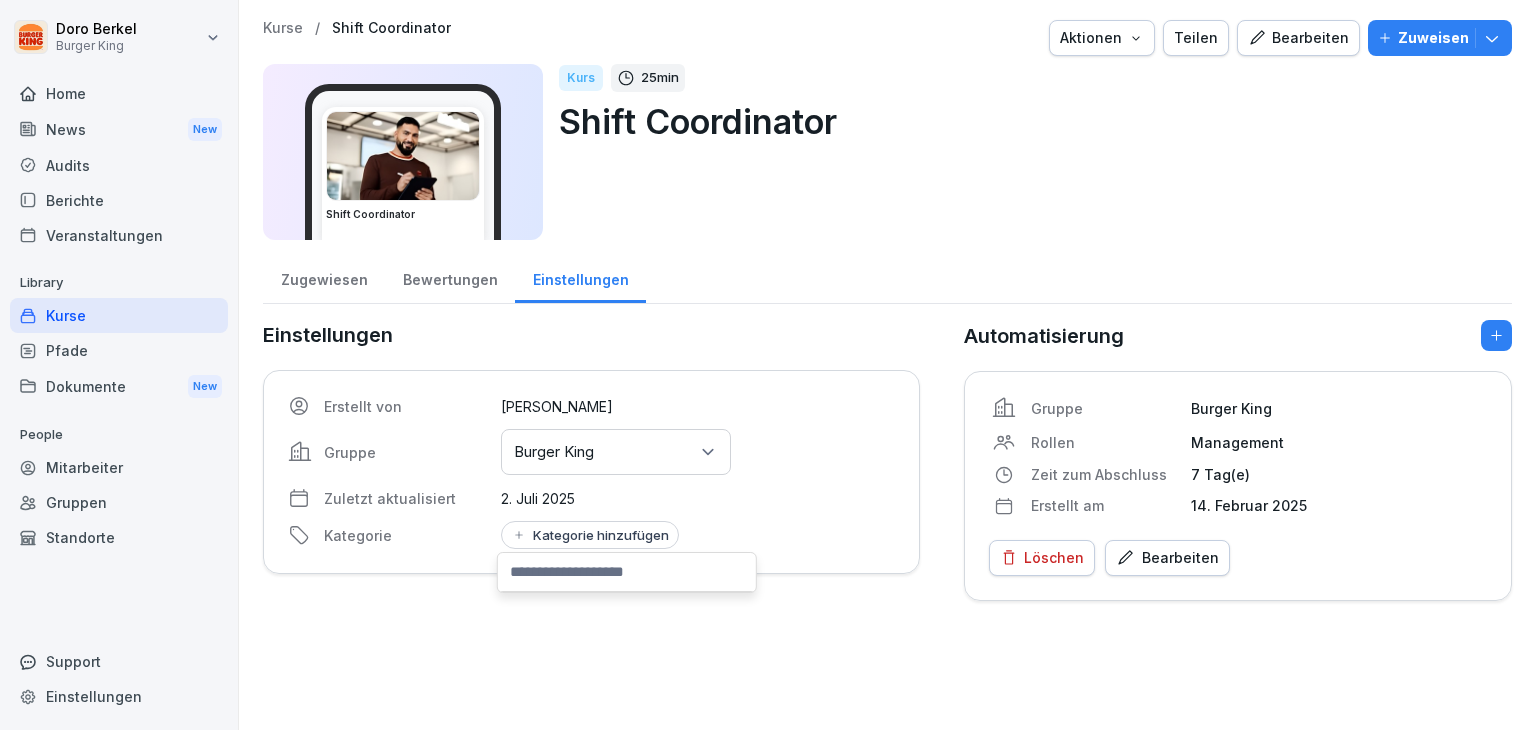 click on "Gruppen oder Standorte auswählen Burger King" at bounding box center [616, 452] 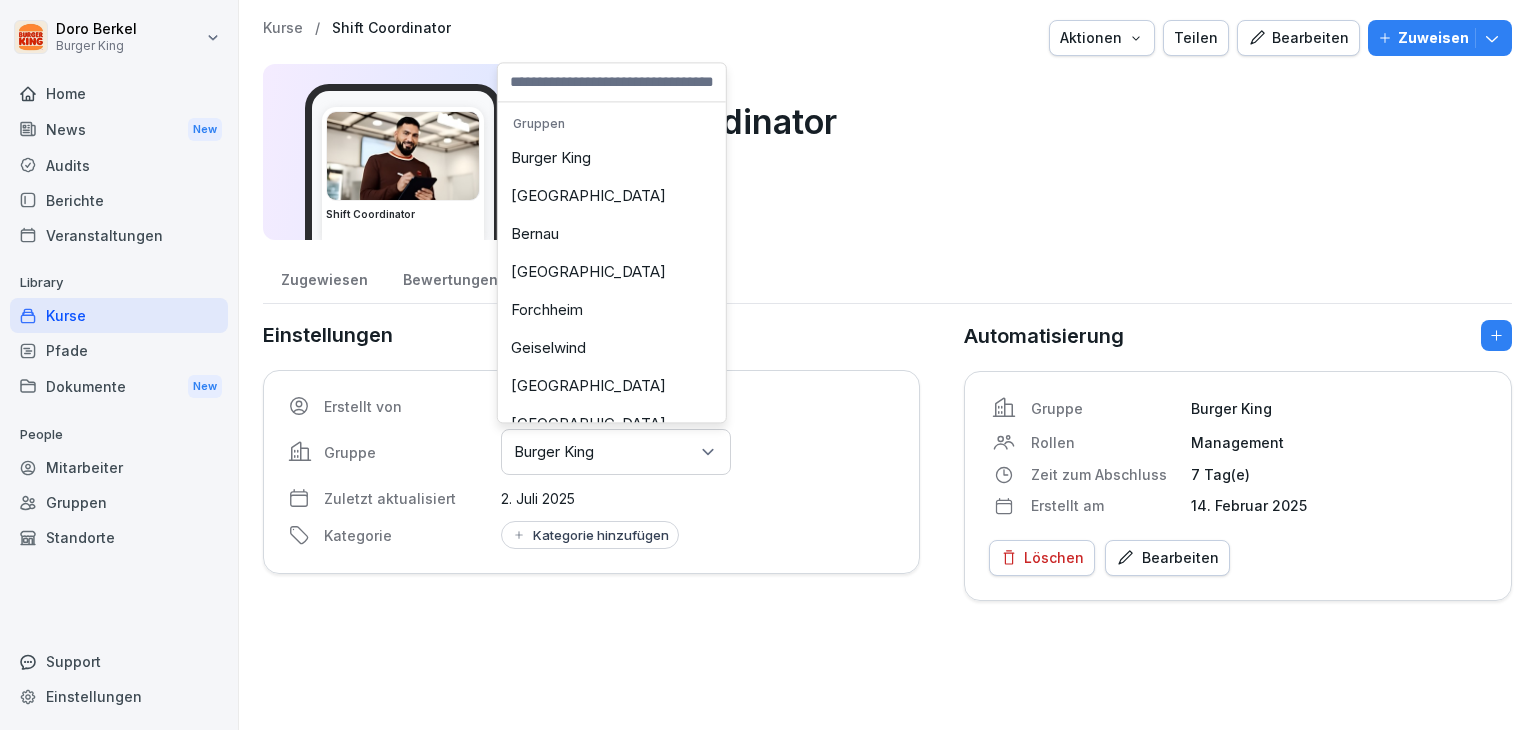 click on "Zugewiesen Bewertungen Einstellungen" at bounding box center (887, 278) 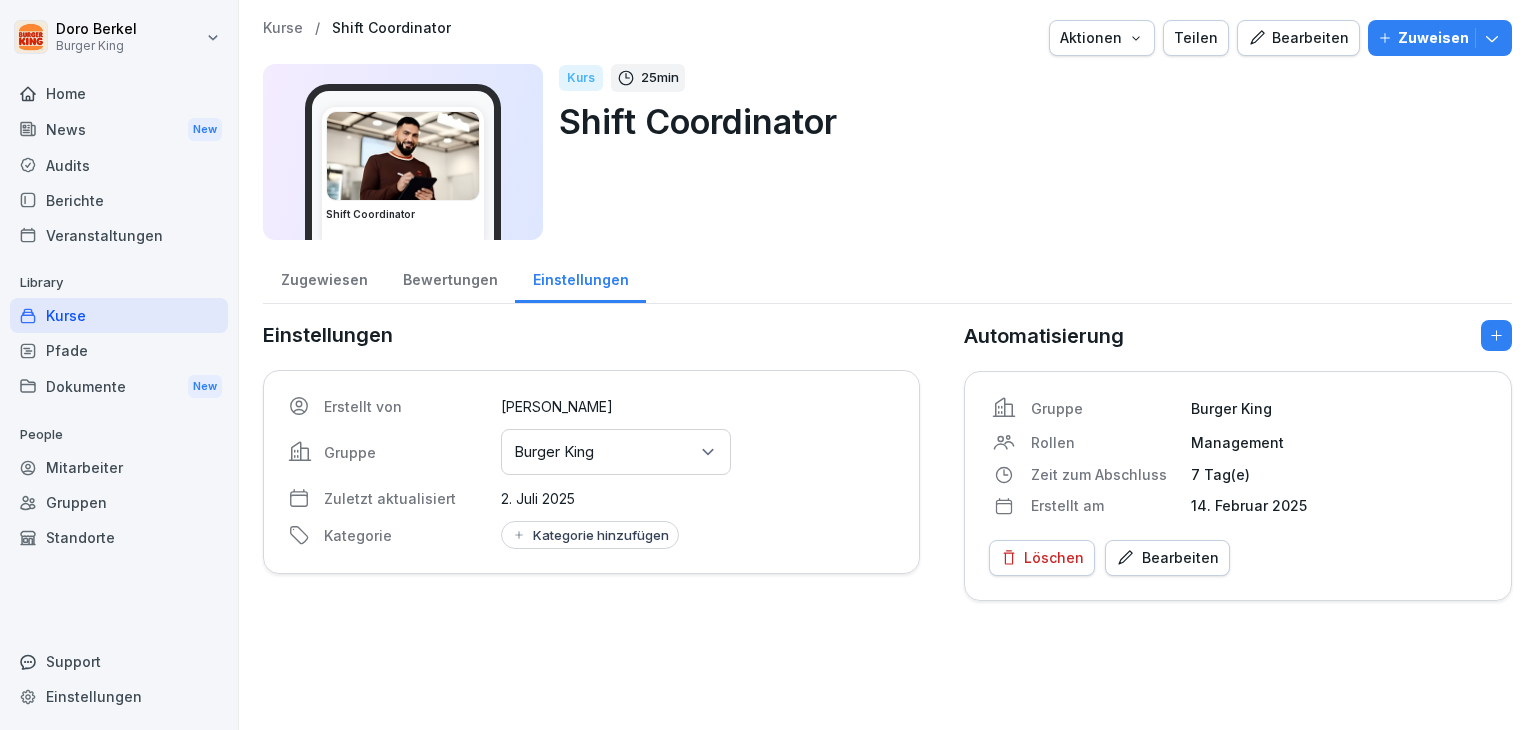 click on "Zugewiesen Bewertungen Einstellungen" at bounding box center [887, 278] 